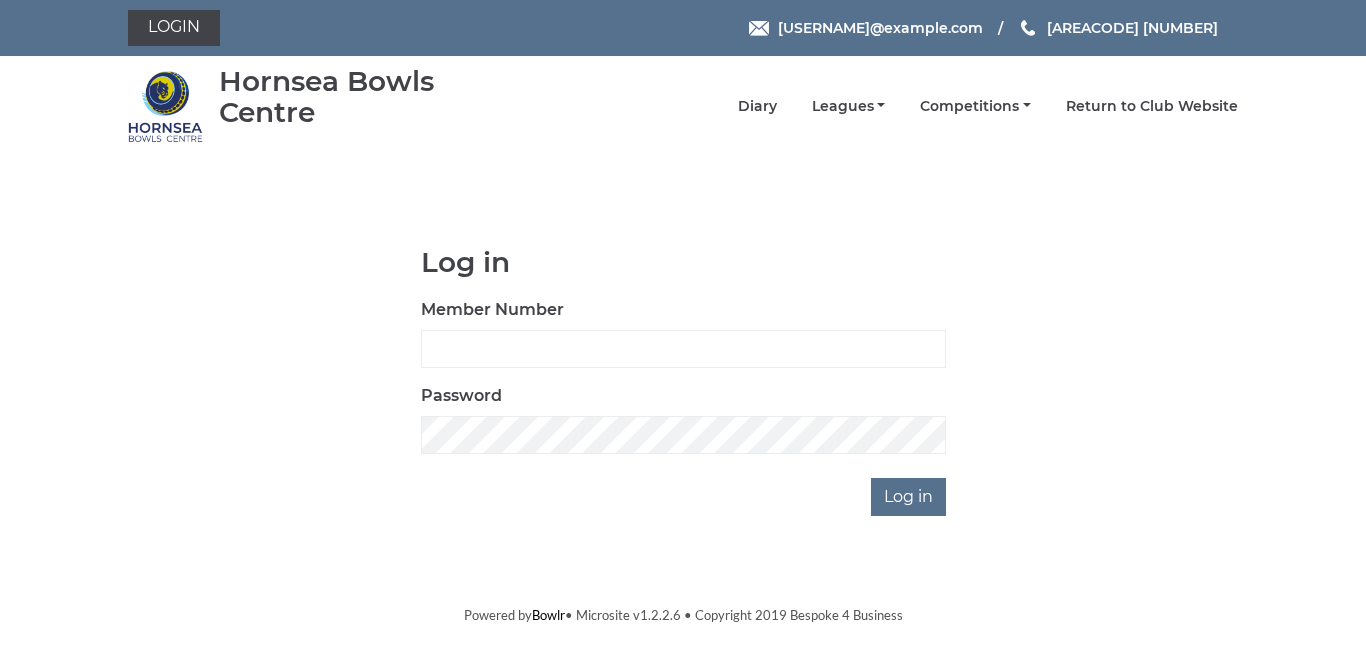 scroll, scrollTop: 0, scrollLeft: 0, axis: both 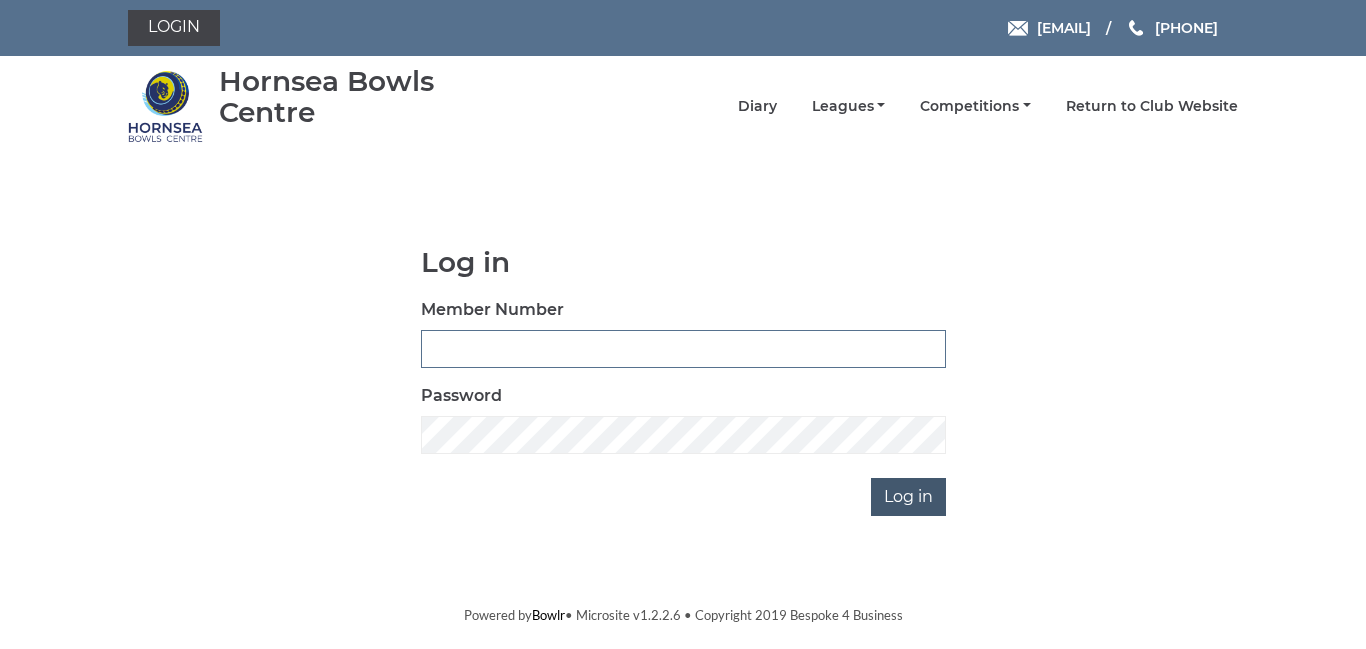 type on "0947" 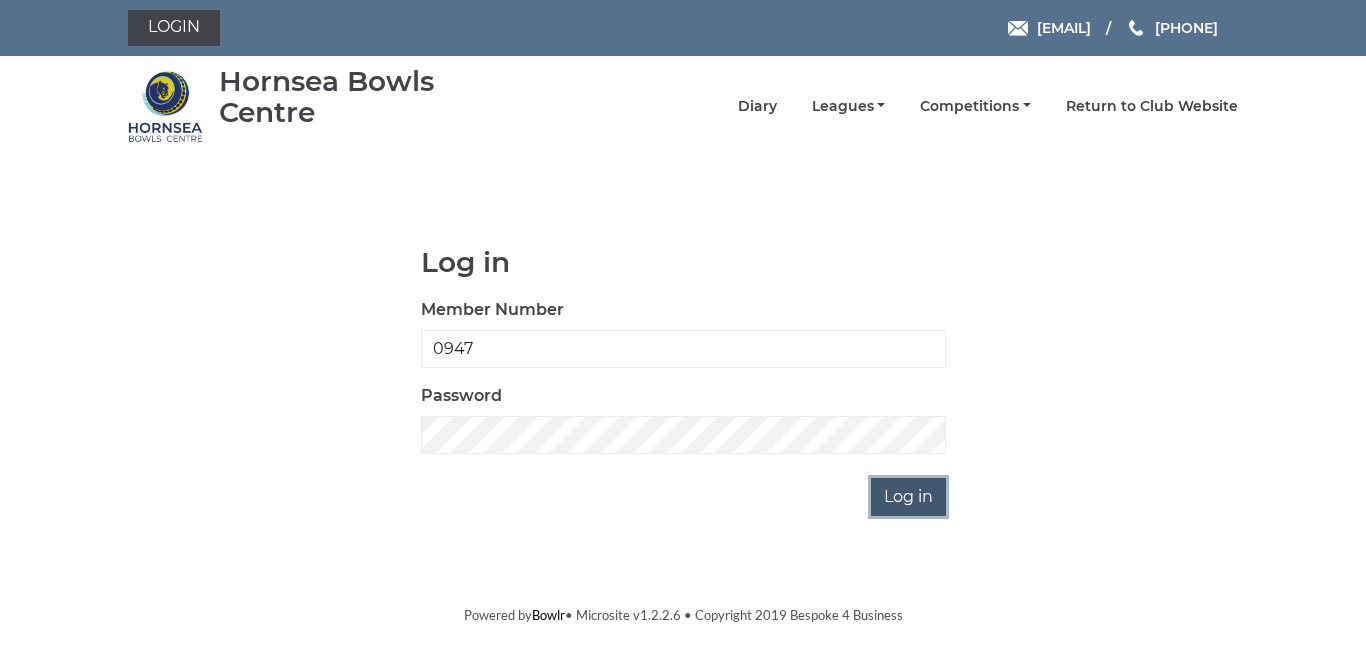 click on "Log in" at bounding box center (908, 497) 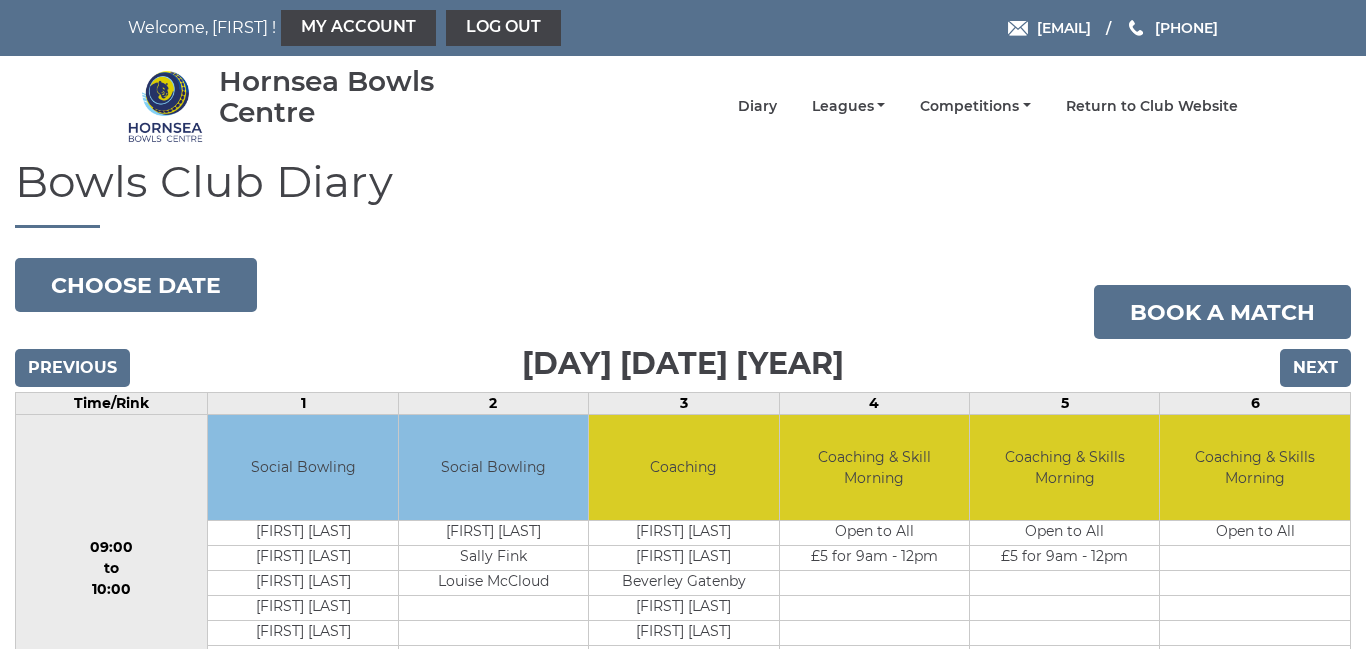 scroll, scrollTop: 0, scrollLeft: 0, axis: both 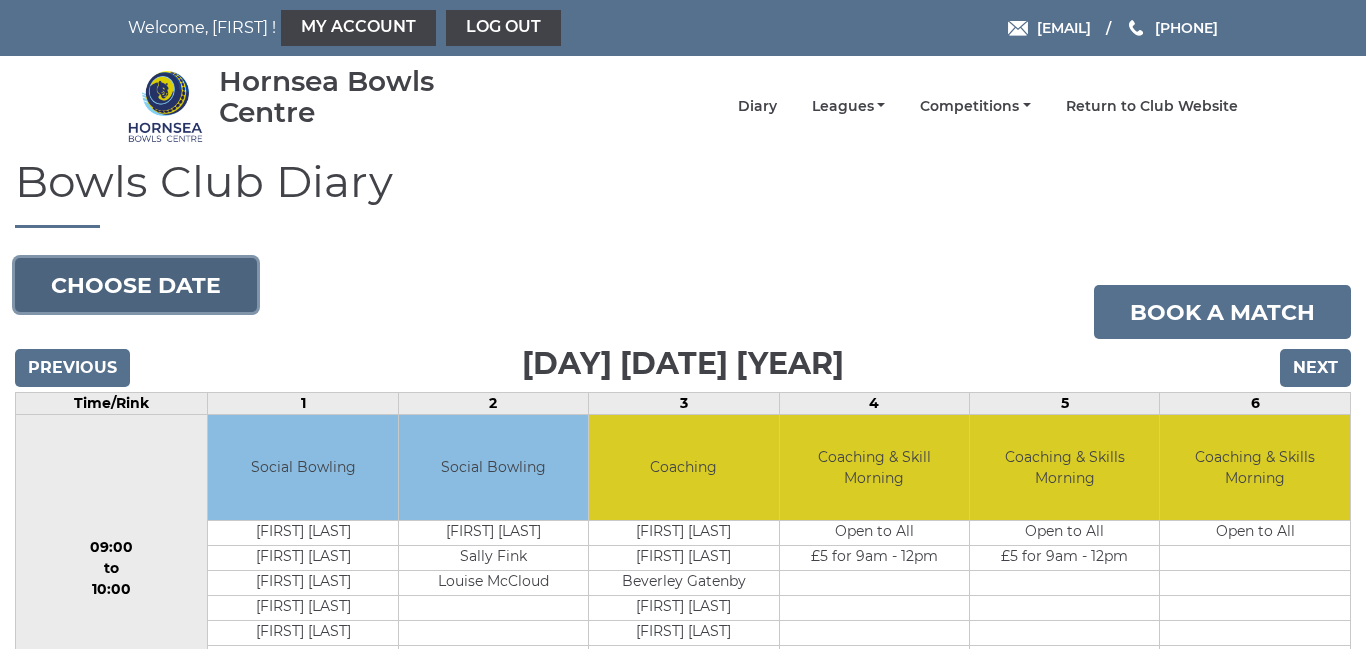 click on "Choose date" at bounding box center [136, 285] 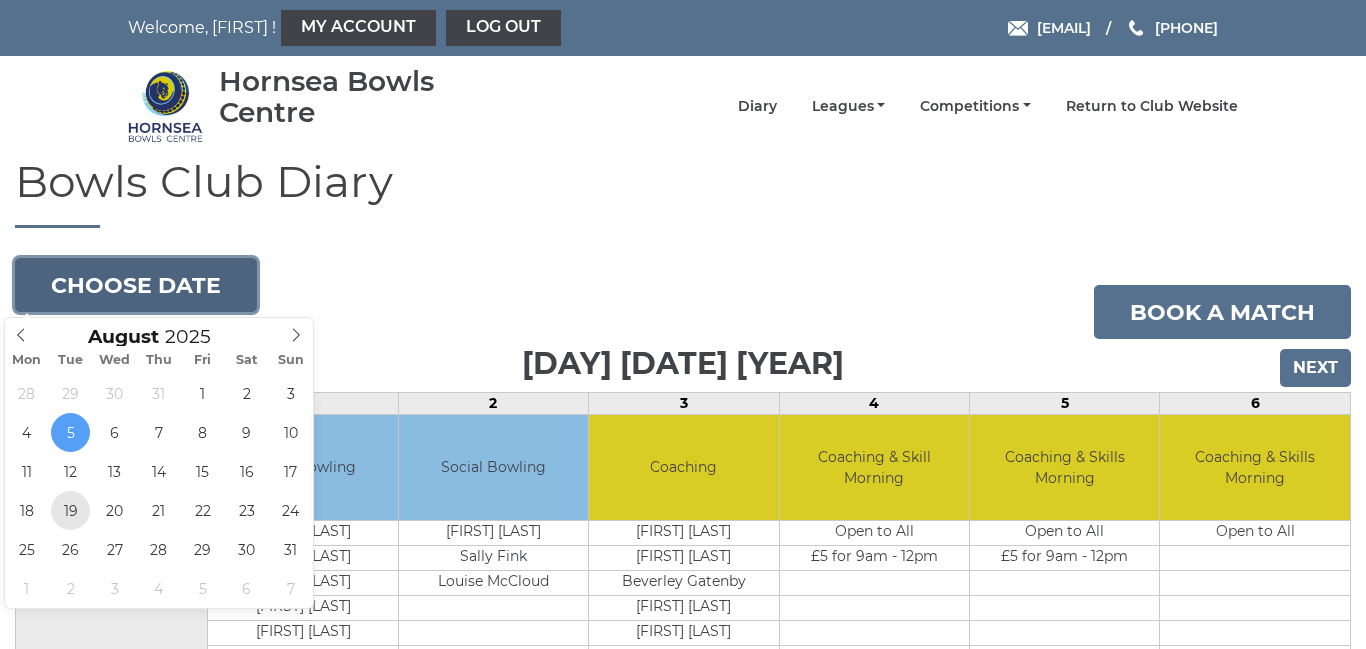 type on "2025-08-19" 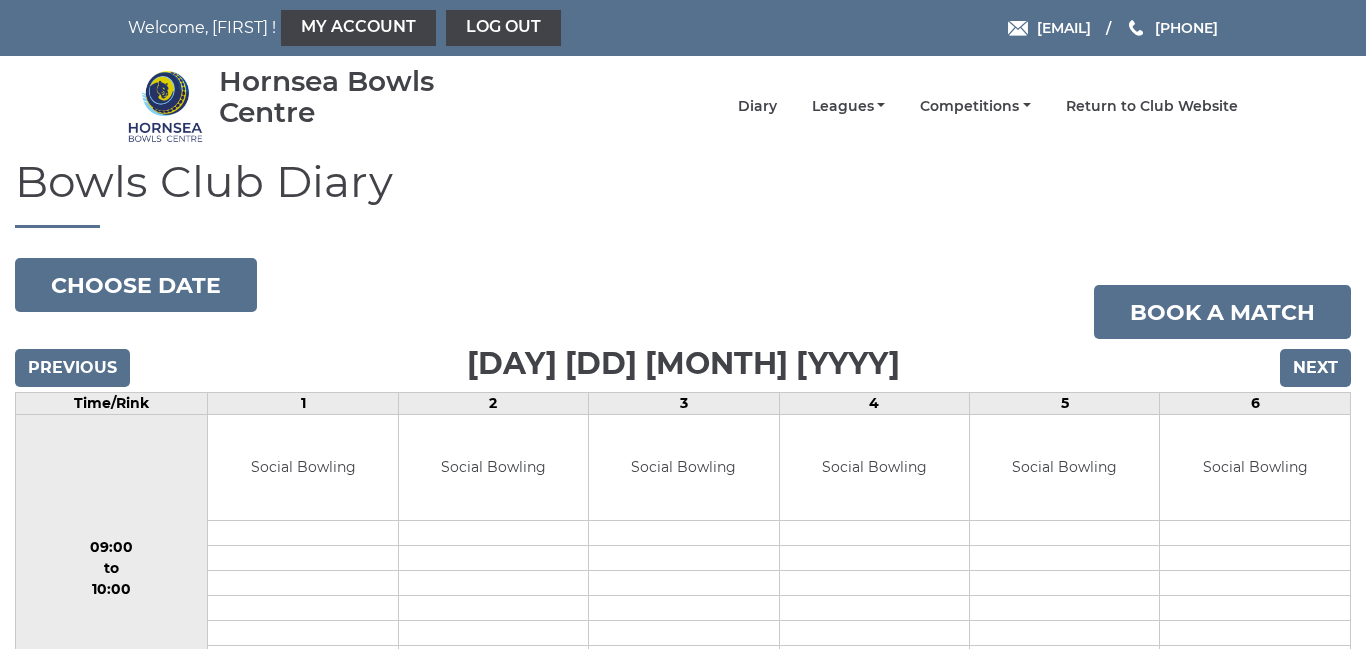 scroll, scrollTop: 0, scrollLeft: 0, axis: both 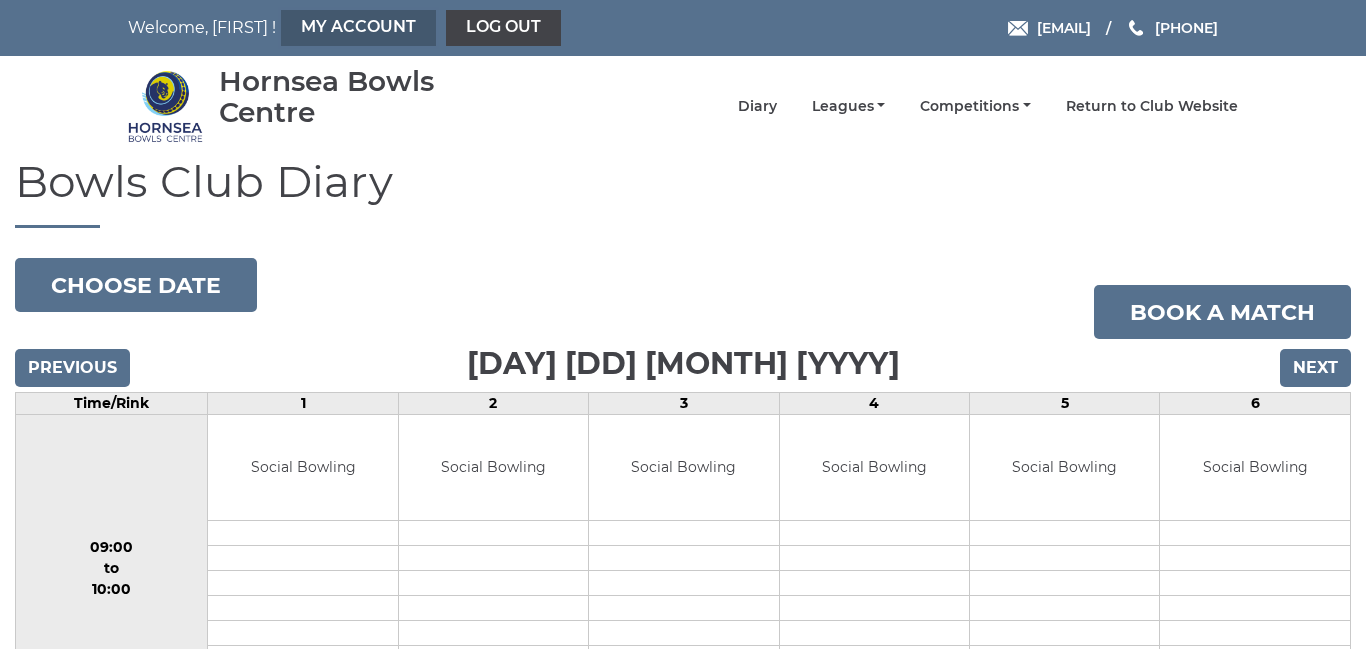 click on "My Account" at bounding box center (358, 28) 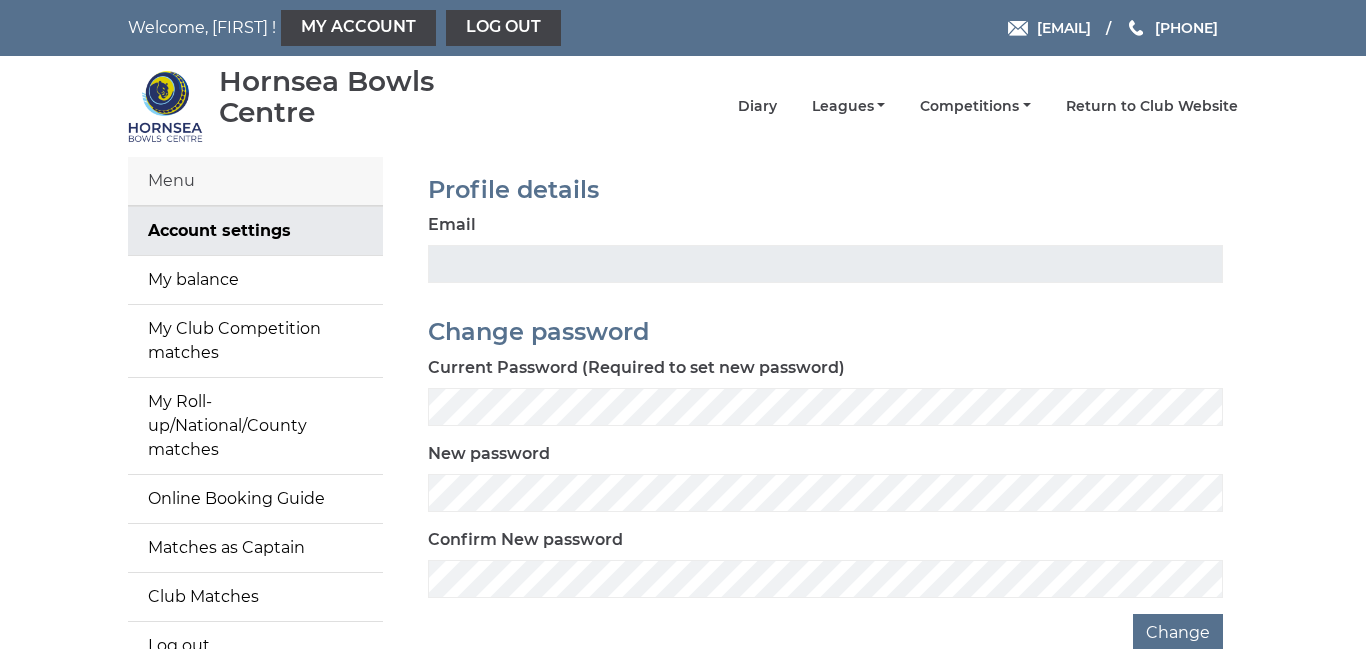 scroll, scrollTop: 0, scrollLeft: 0, axis: both 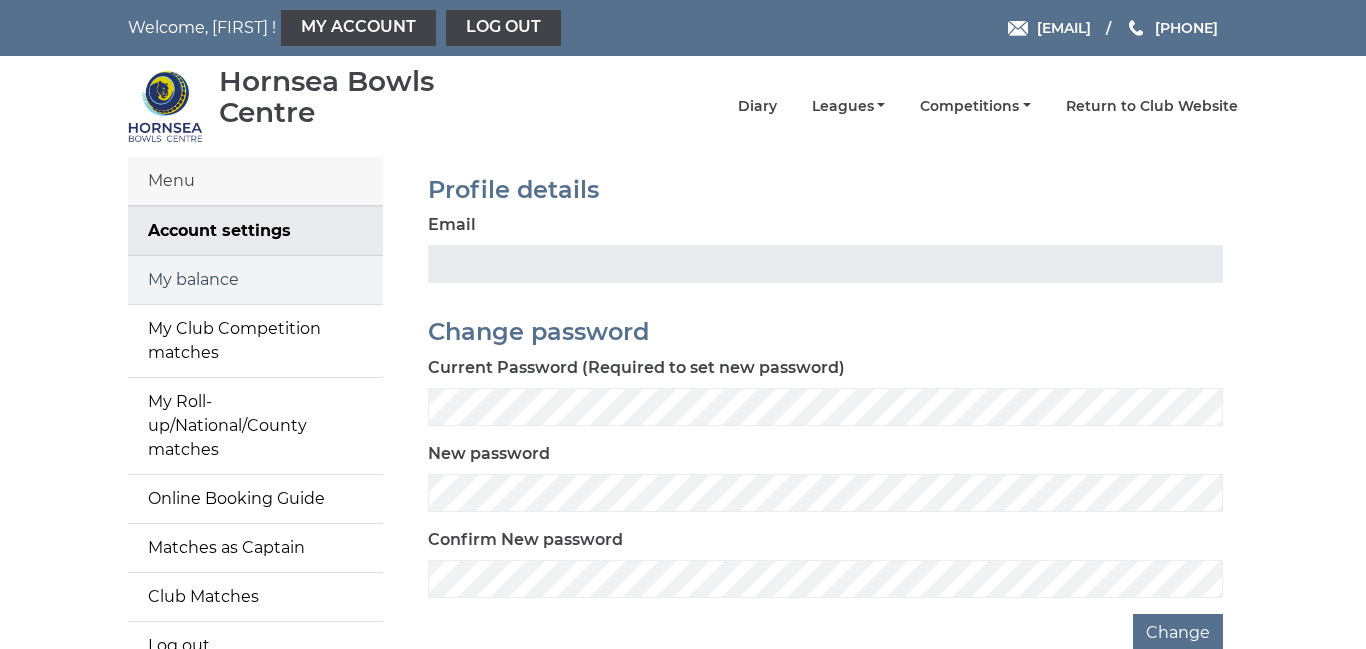 click on "My balance" at bounding box center (255, 280) 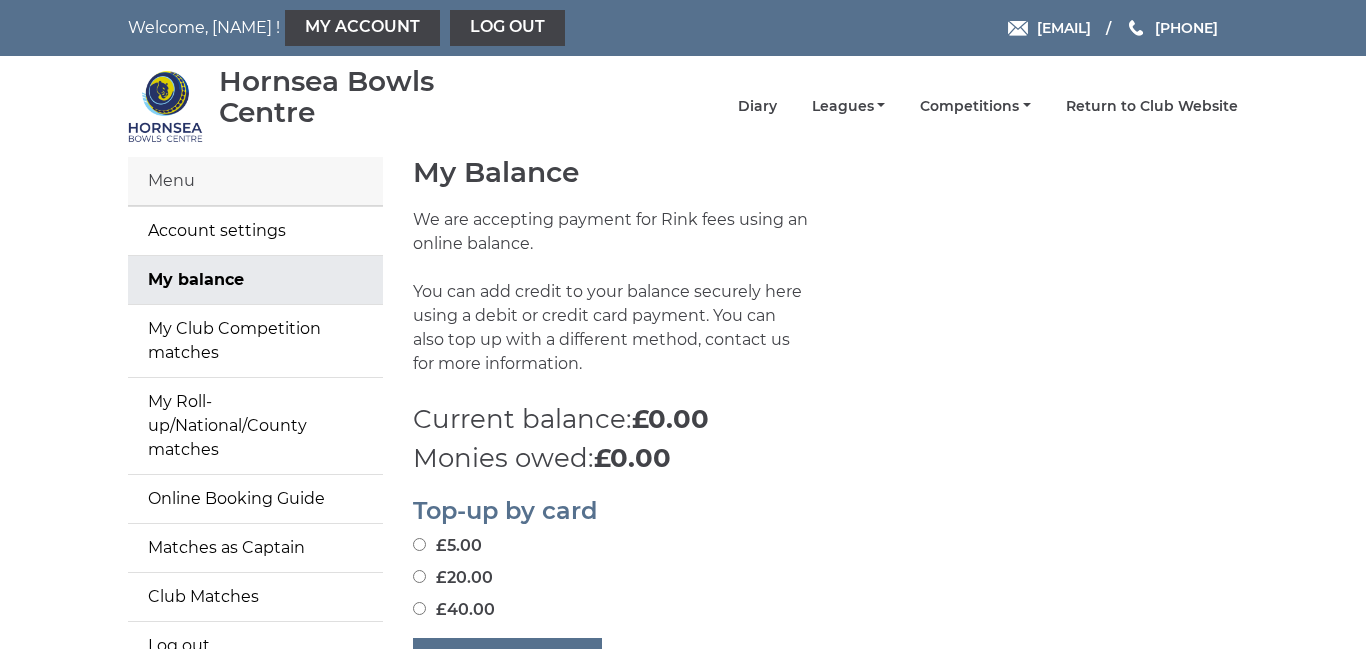 scroll, scrollTop: 0, scrollLeft: 0, axis: both 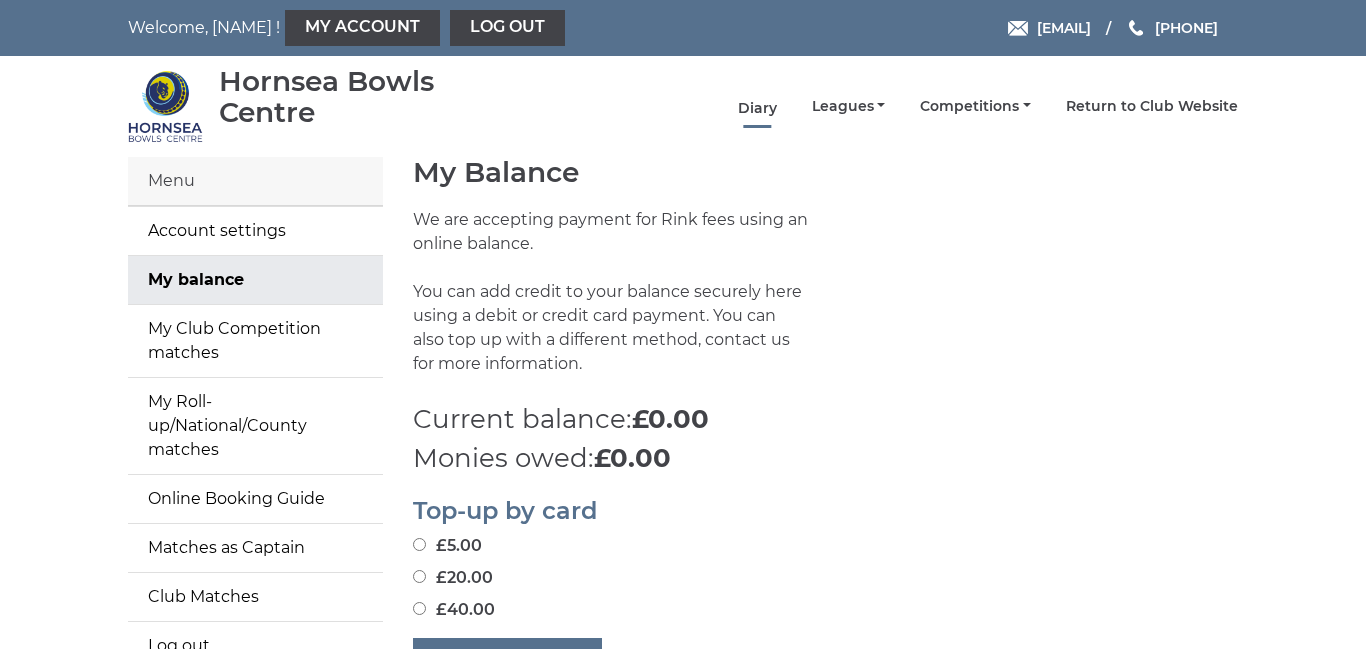 click on "Diary" at bounding box center (757, 108) 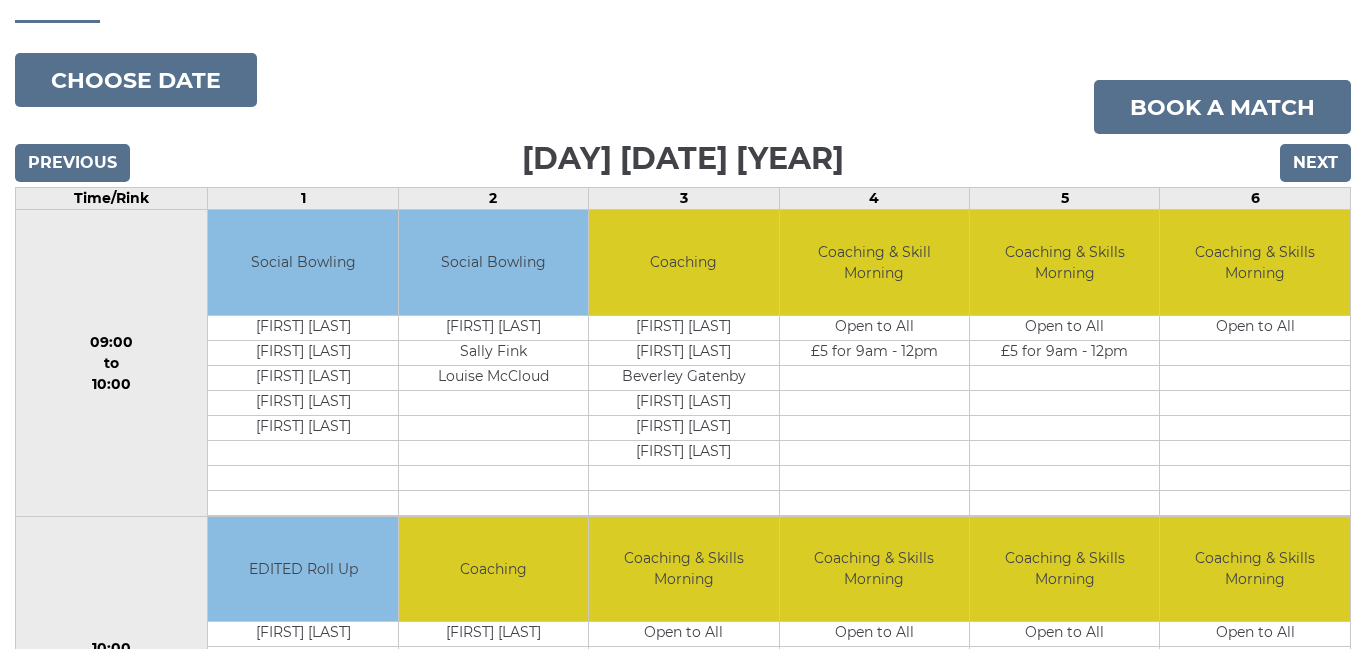scroll, scrollTop: 200, scrollLeft: 0, axis: vertical 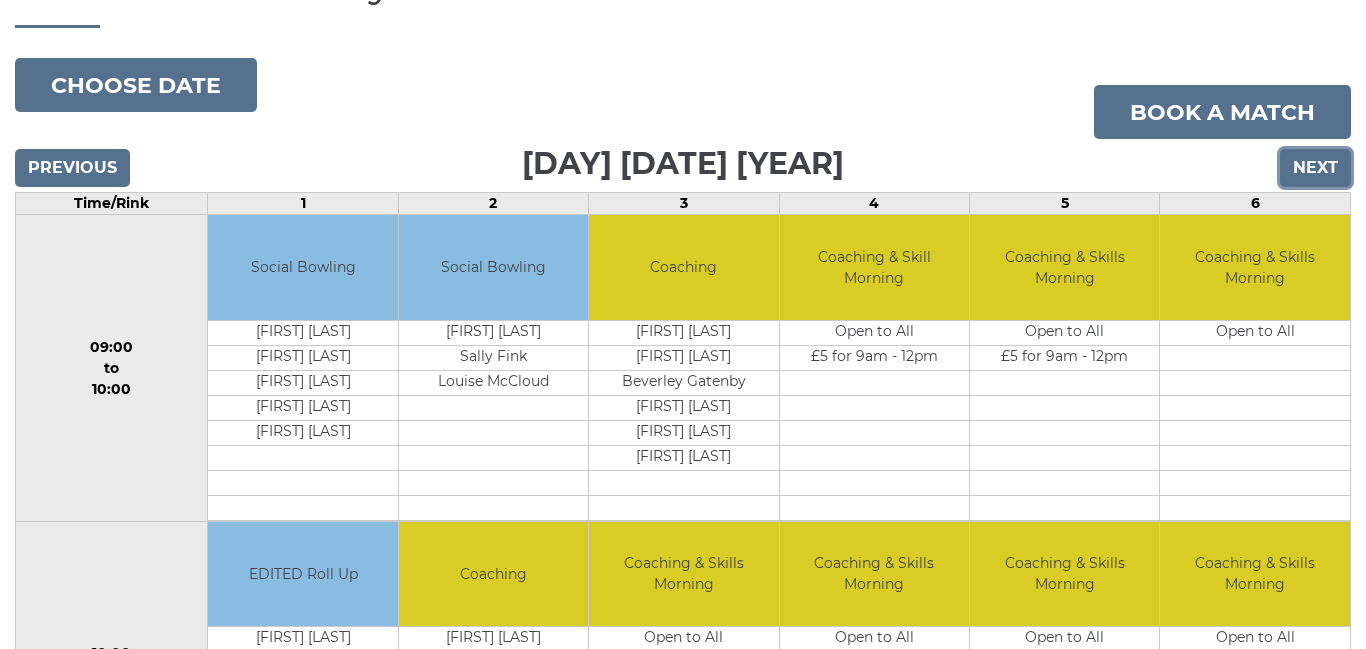 click on "Next" at bounding box center [1315, 168] 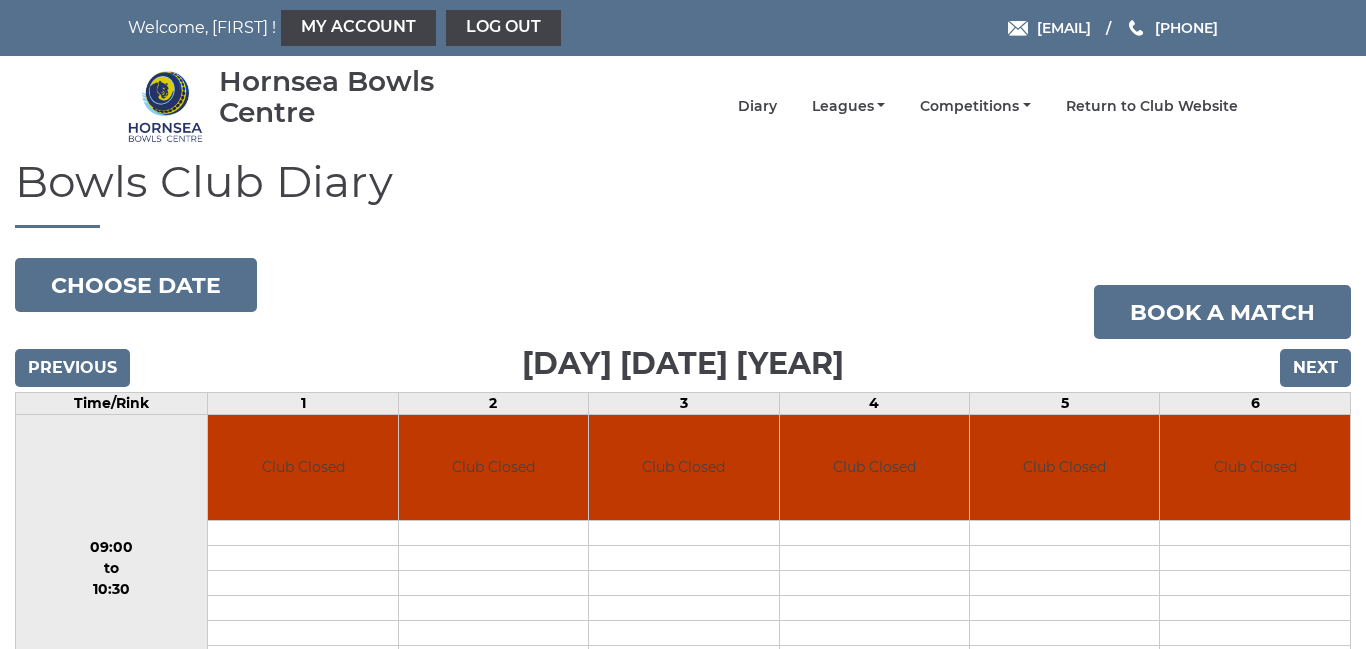 scroll, scrollTop: 0, scrollLeft: 0, axis: both 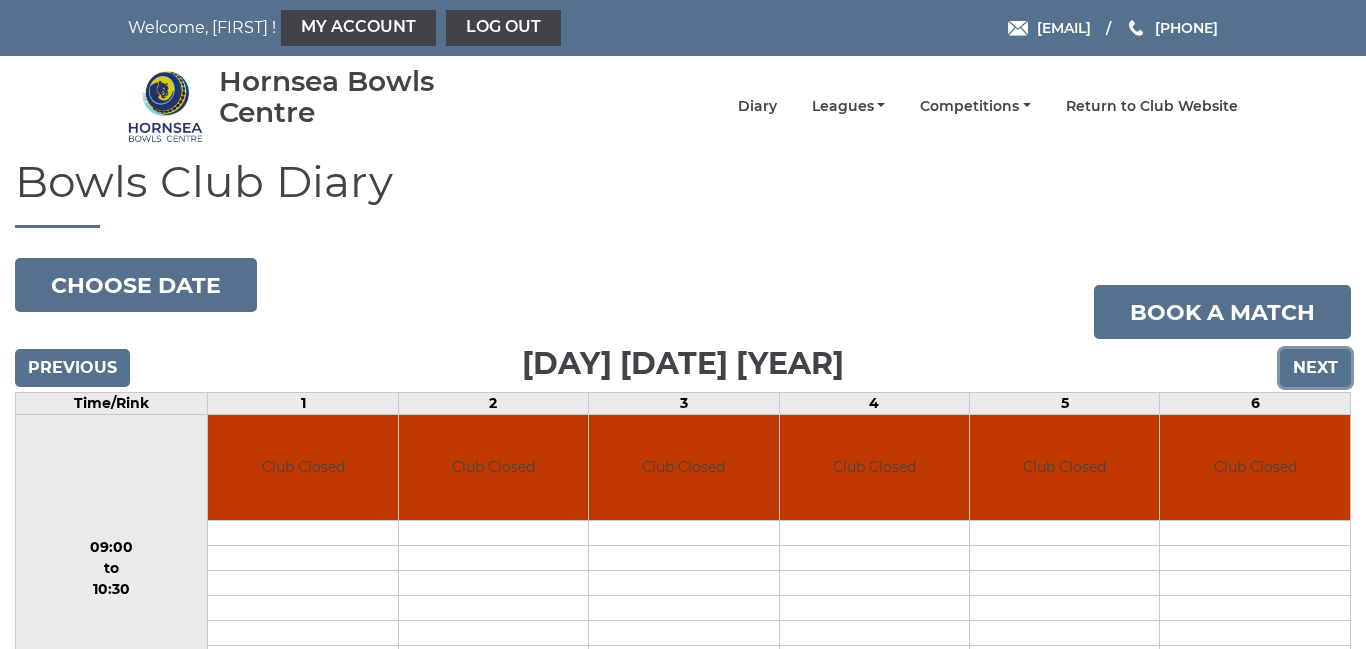 click on "Next" at bounding box center [1315, 368] 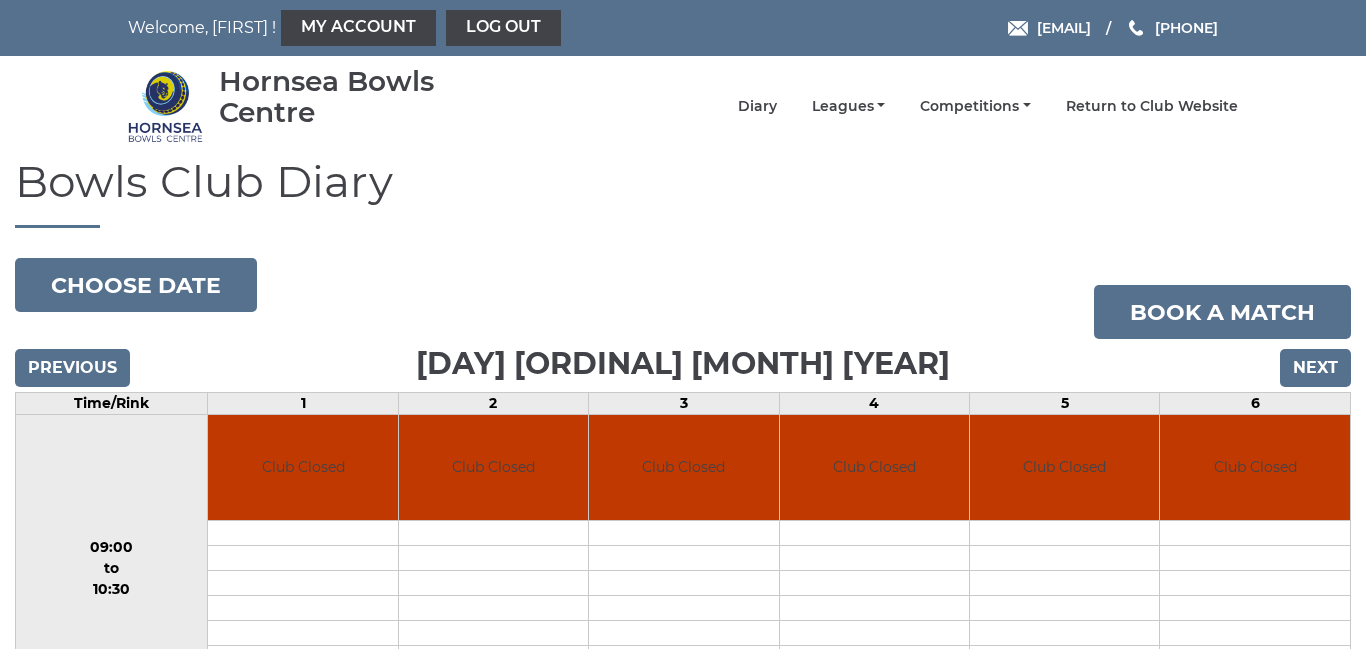 scroll, scrollTop: 0, scrollLeft: 0, axis: both 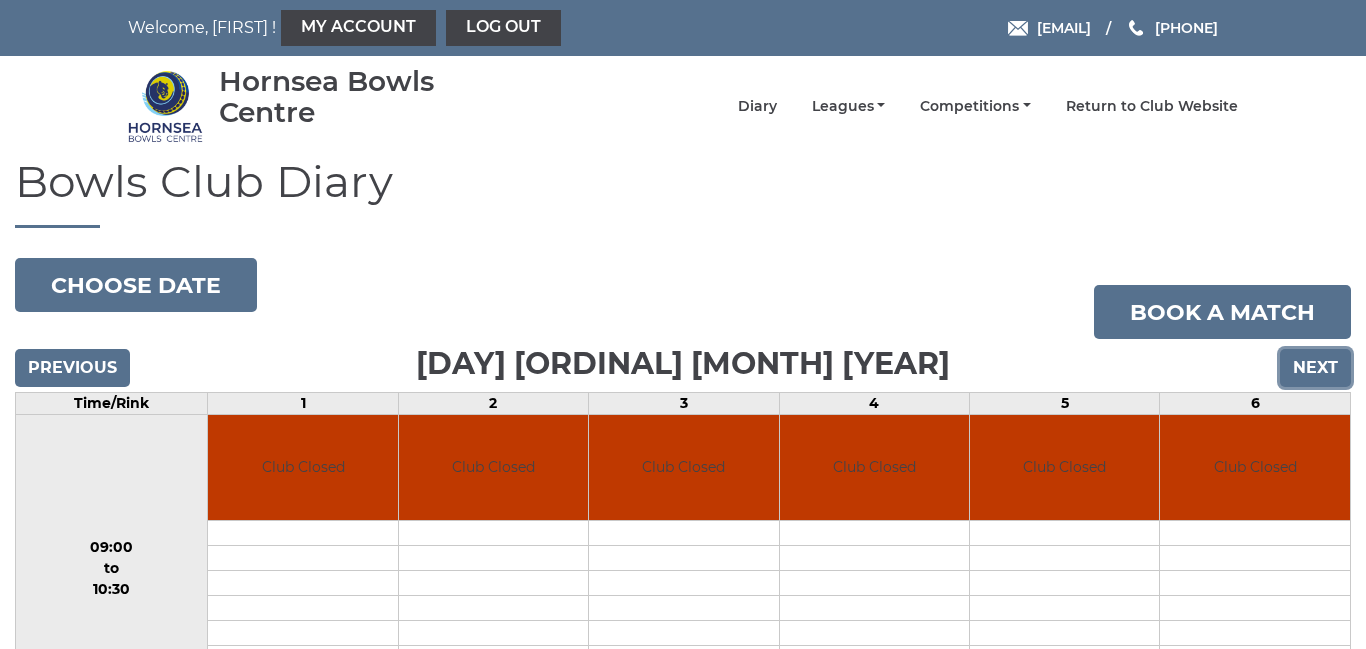 click on "Next" at bounding box center (1315, 368) 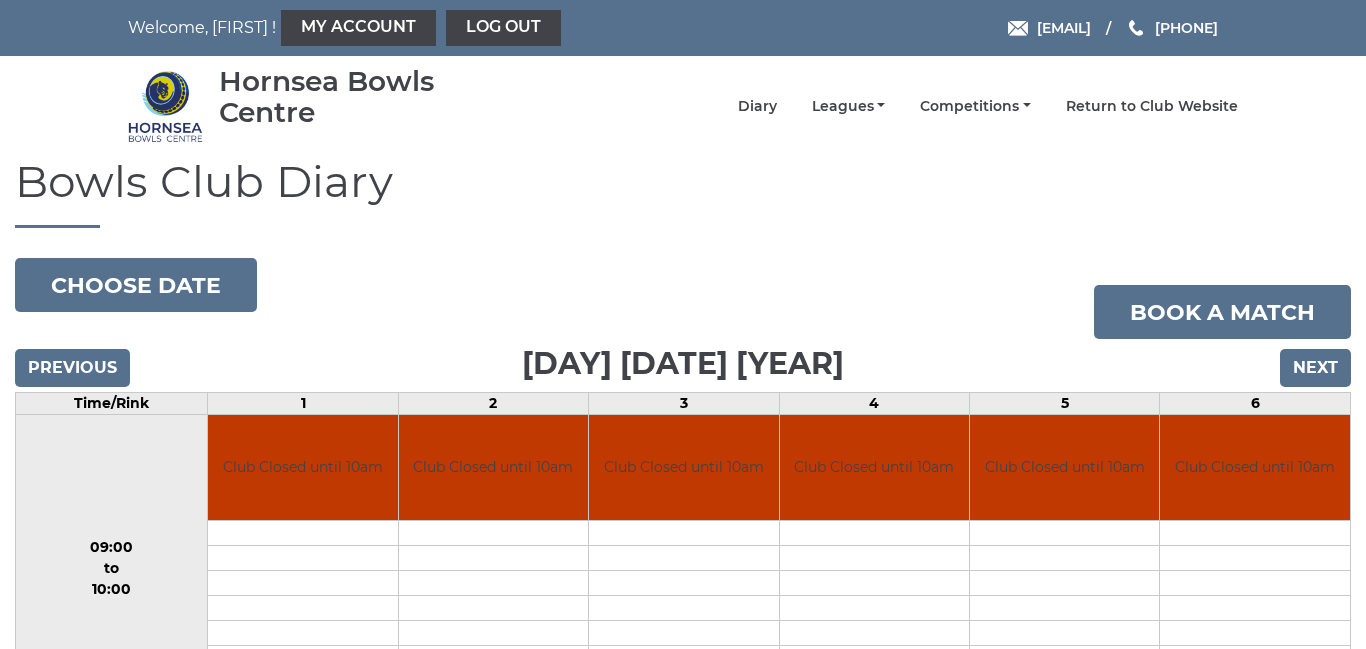scroll, scrollTop: 0, scrollLeft: 0, axis: both 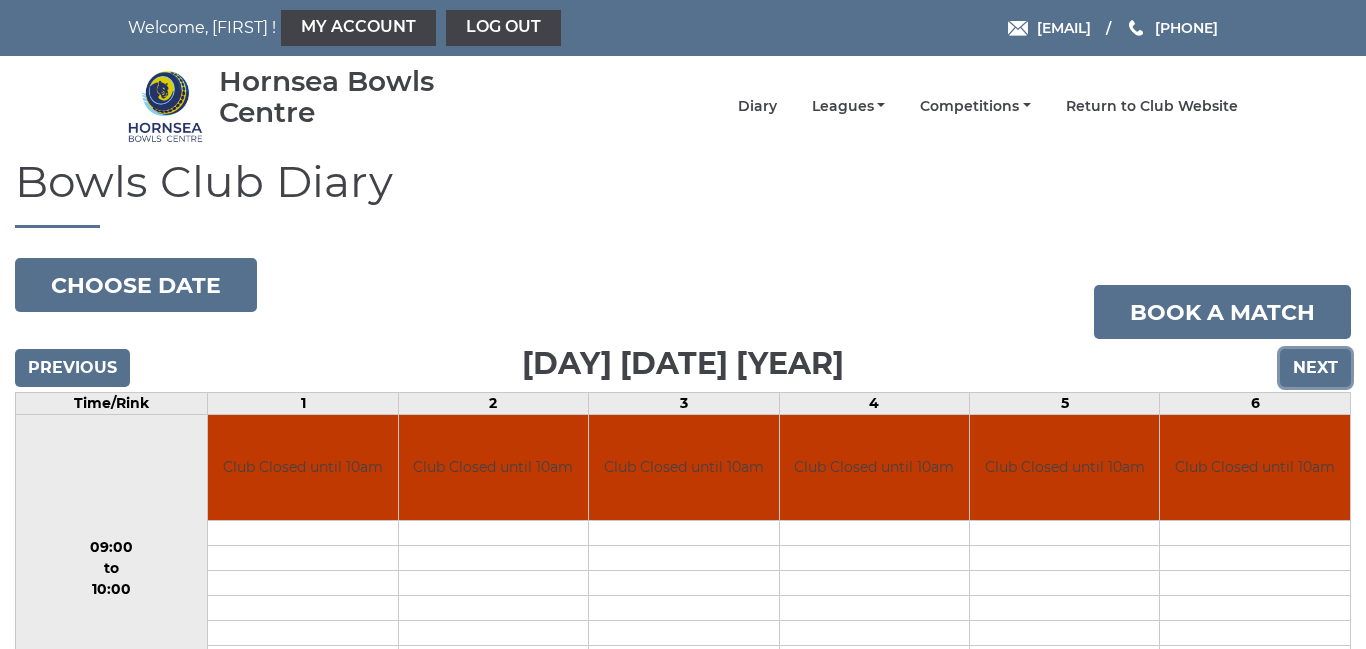 click on "Next" at bounding box center (1315, 368) 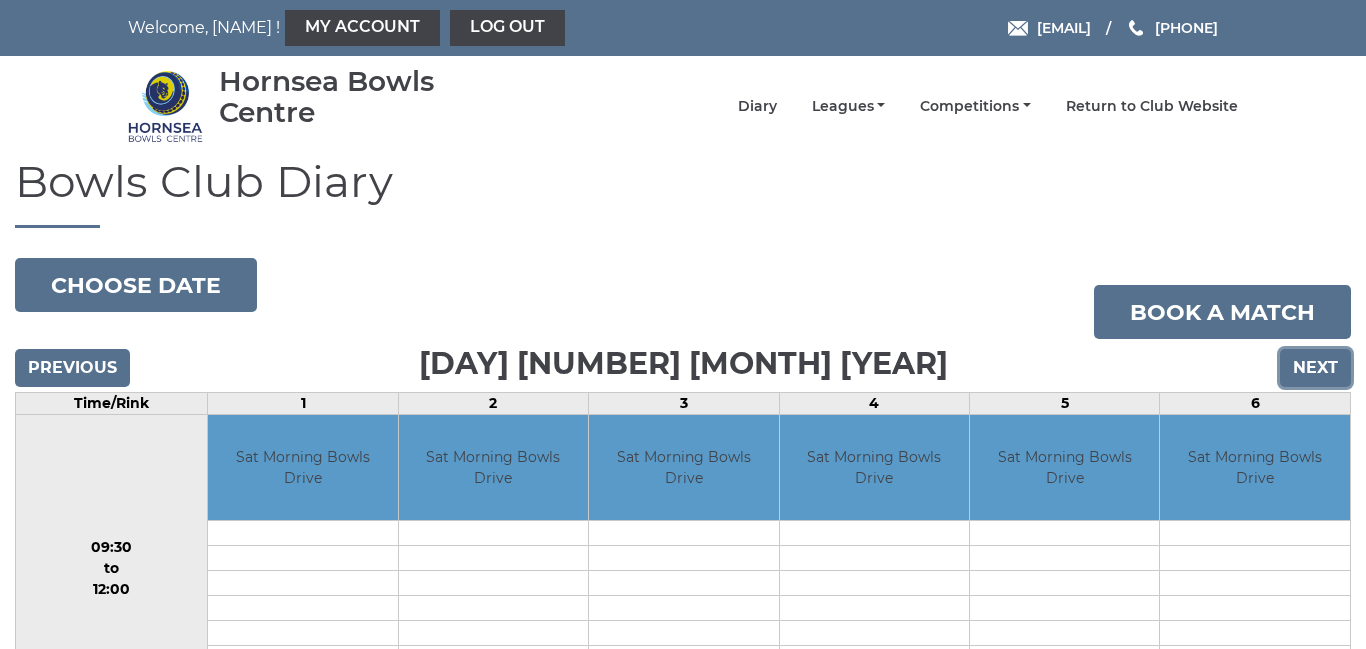 click on "Next" at bounding box center [1315, 368] 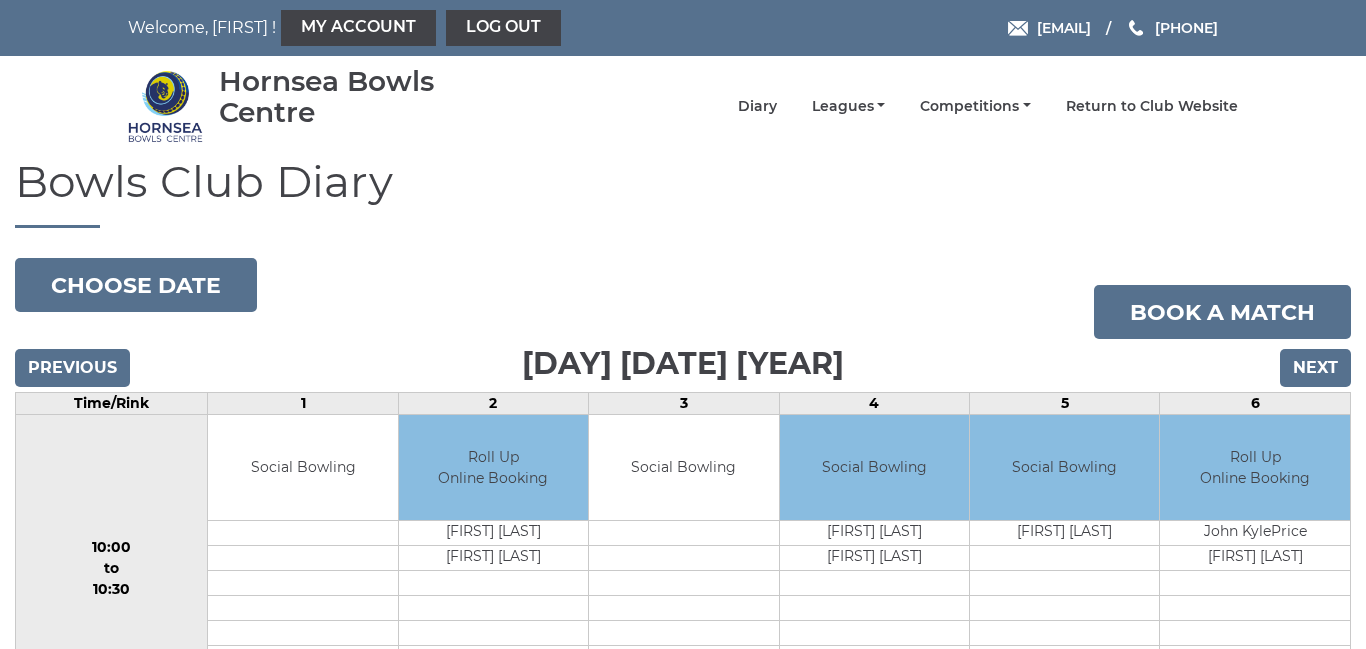 scroll, scrollTop: 0, scrollLeft: 0, axis: both 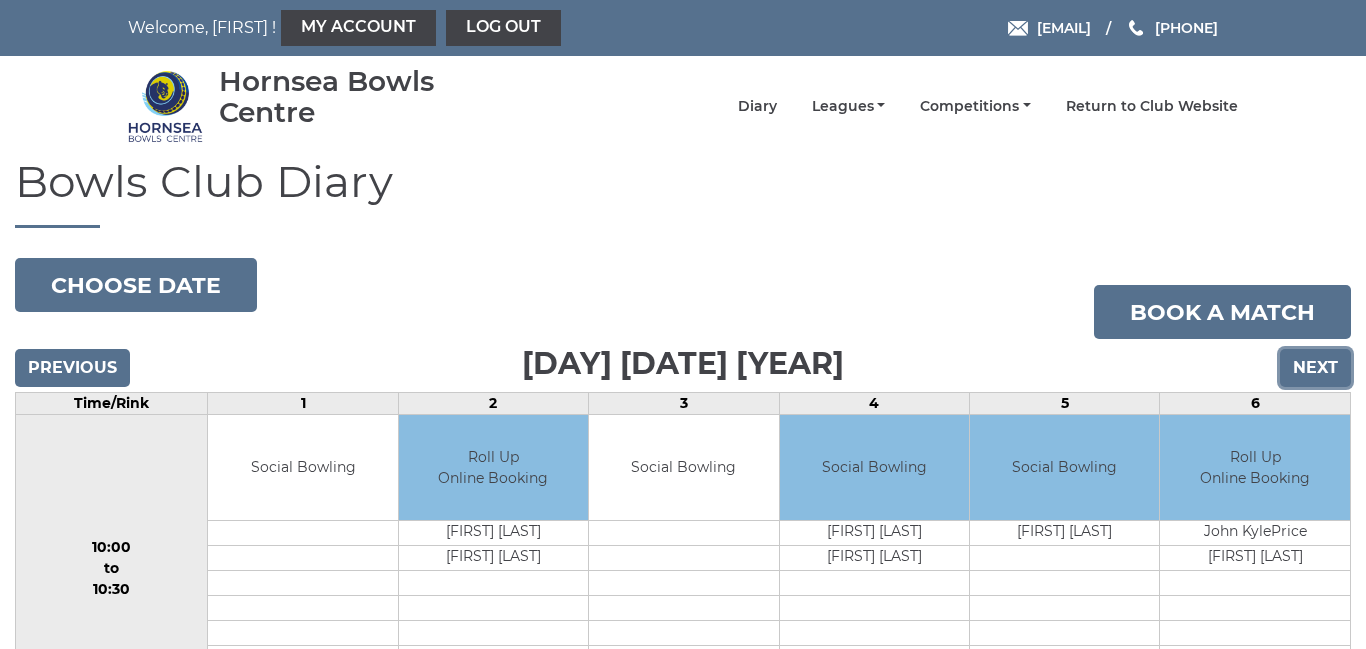click on "Next" at bounding box center [1315, 368] 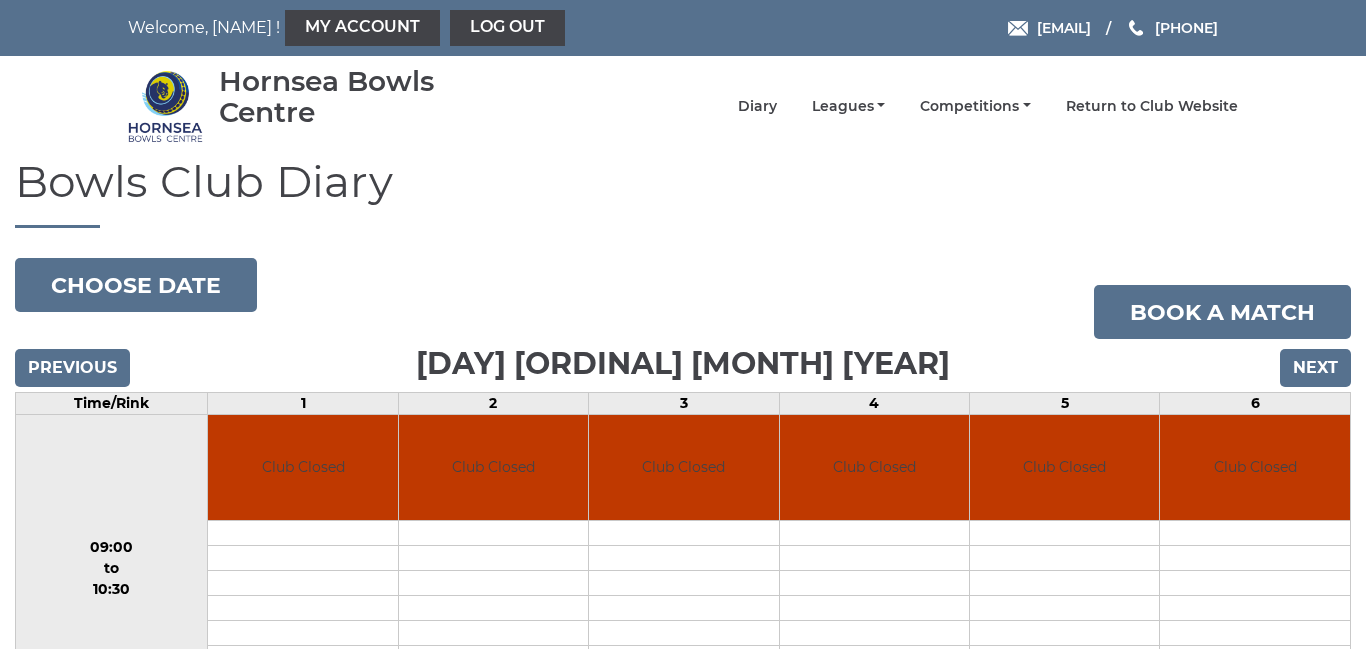 scroll, scrollTop: 0, scrollLeft: 0, axis: both 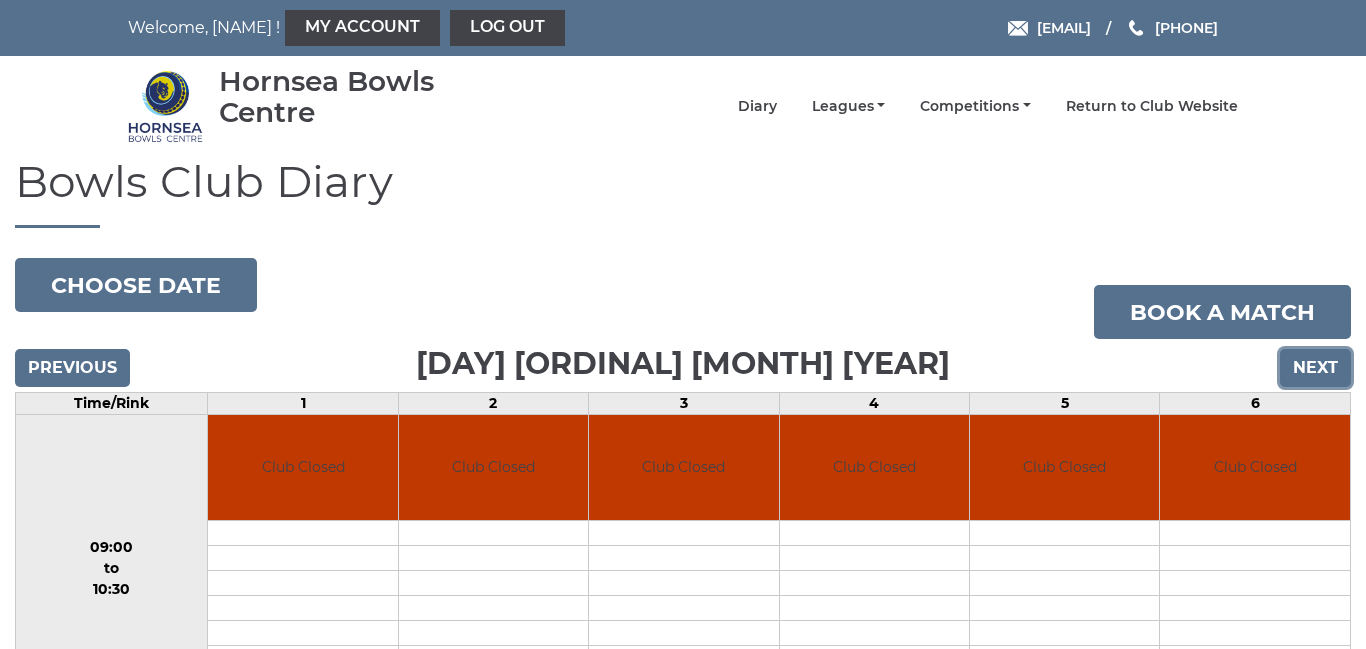 click on "Next" at bounding box center [1315, 368] 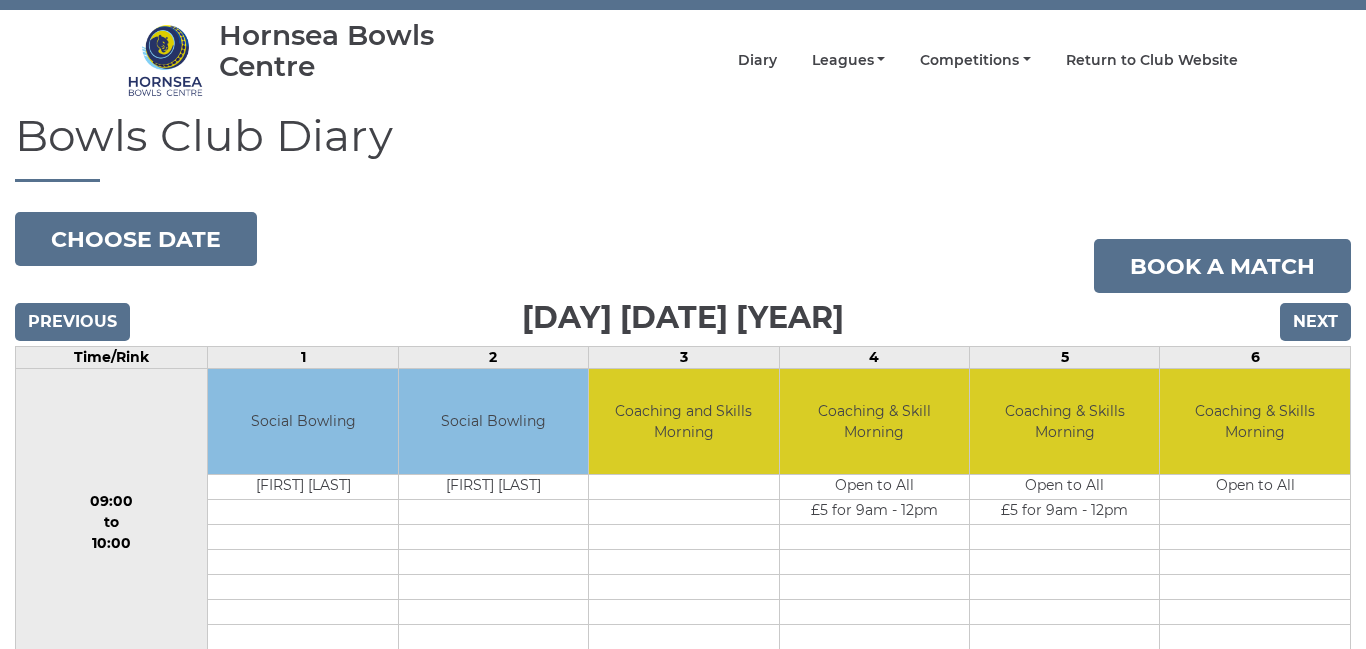 scroll, scrollTop: 0, scrollLeft: 0, axis: both 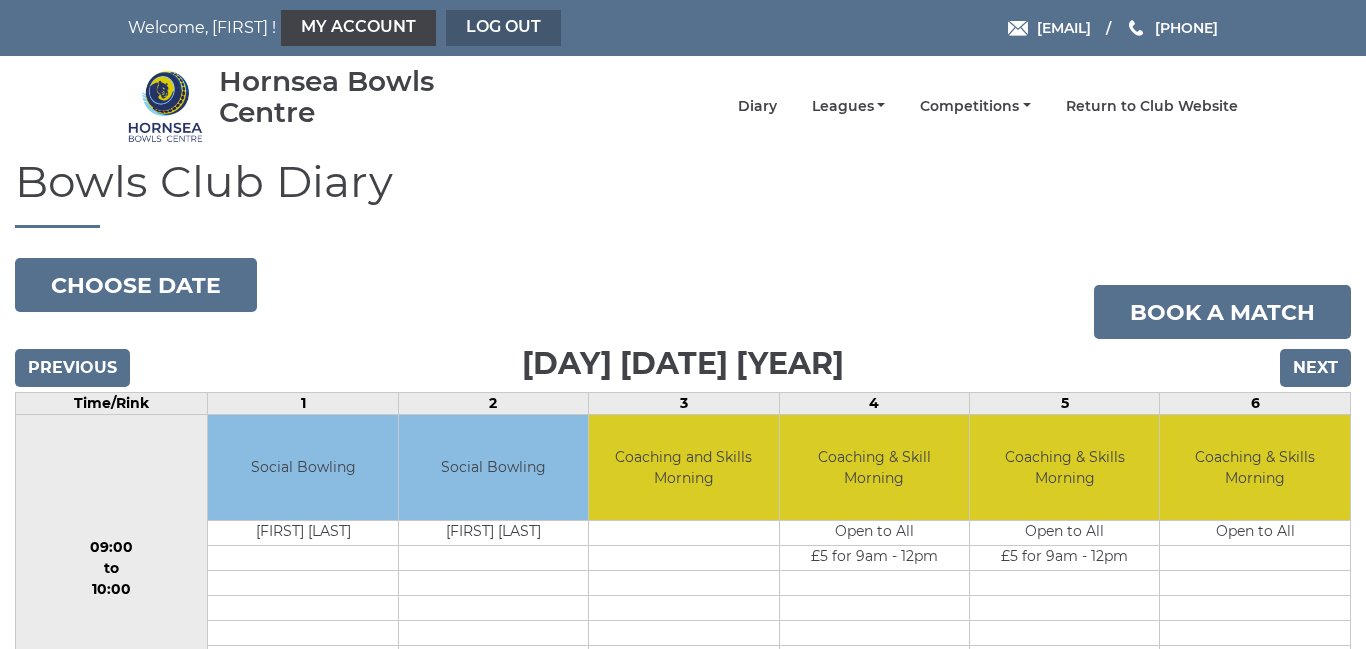 click on "Log out" at bounding box center (503, 28) 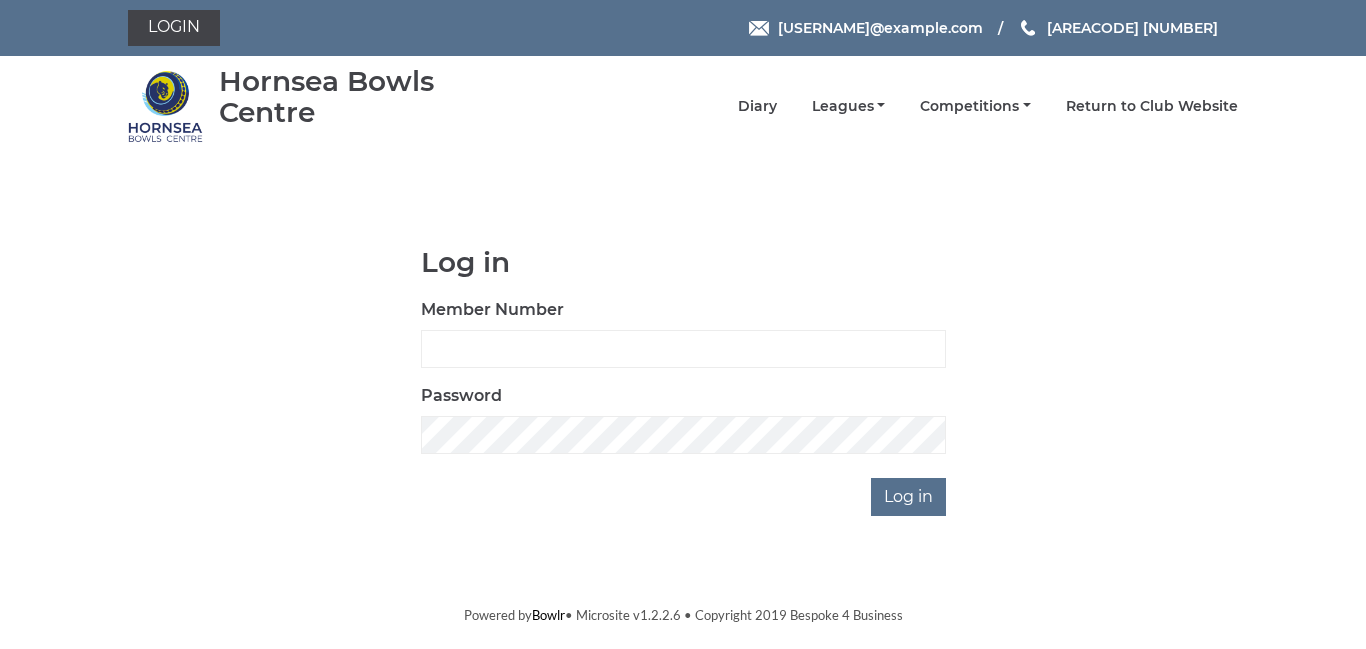 scroll, scrollTop: 0, scrollLeft: 0, axis: both 